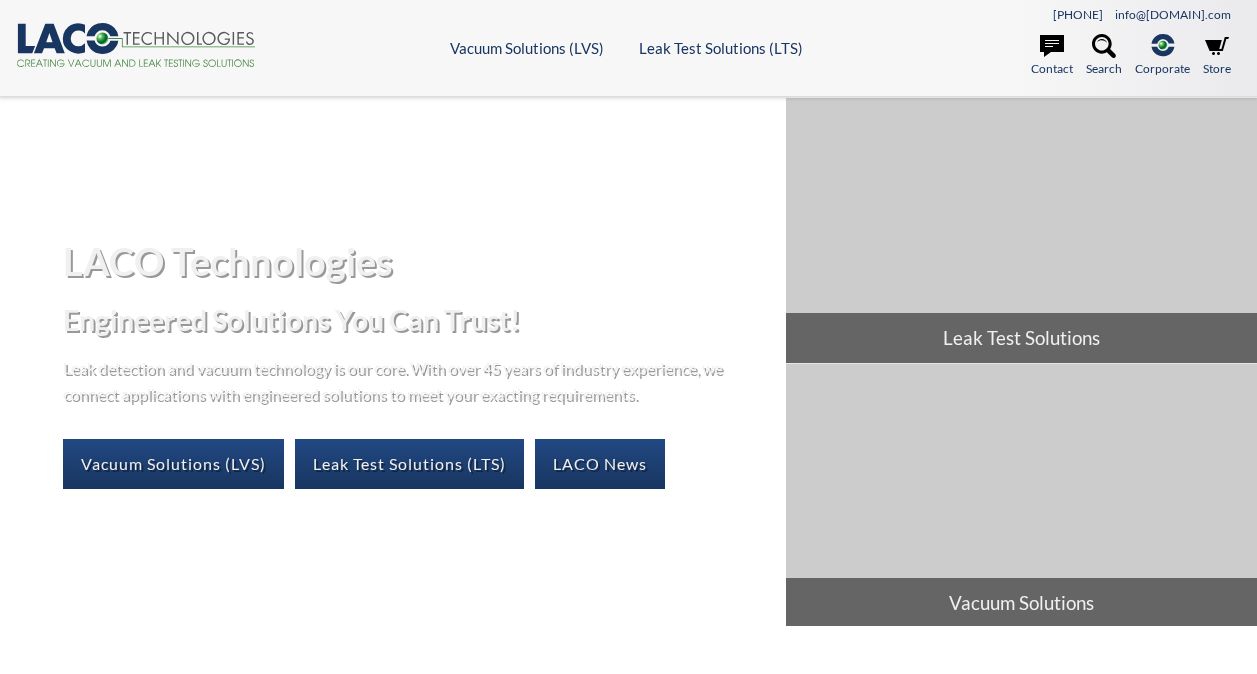 scroll, scrollTop: 0, scrollLeft: 0, axis: both 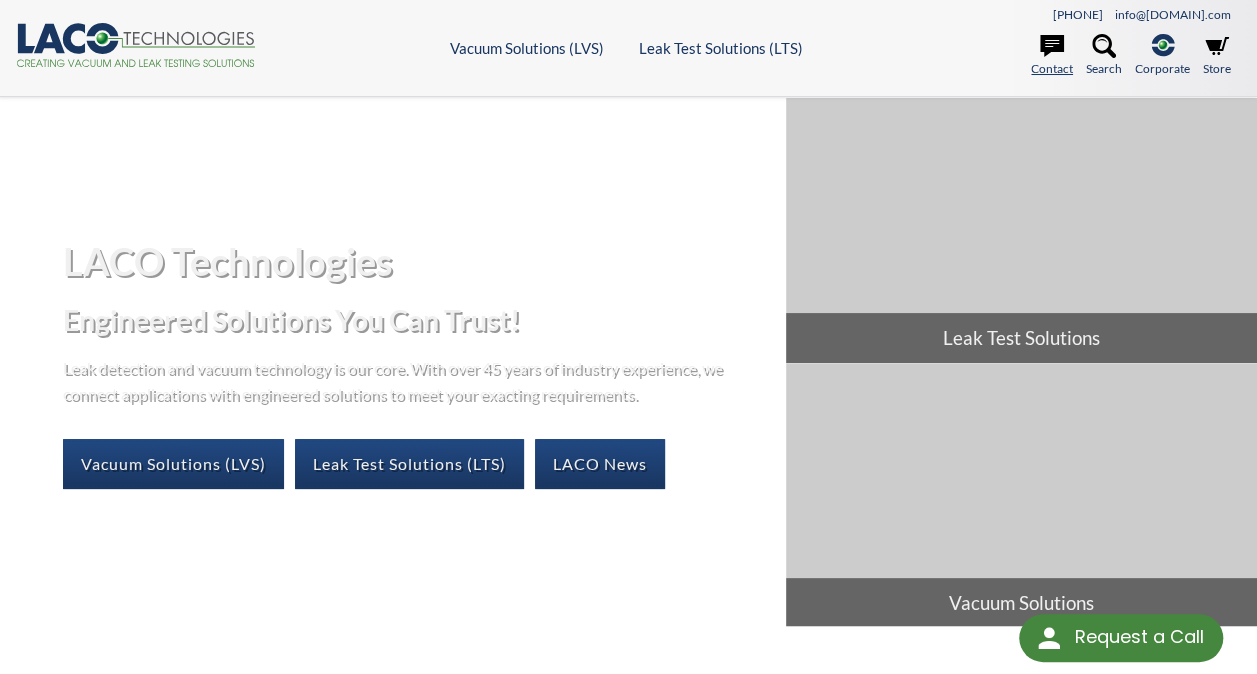 click at bounding box center (1052, 46) 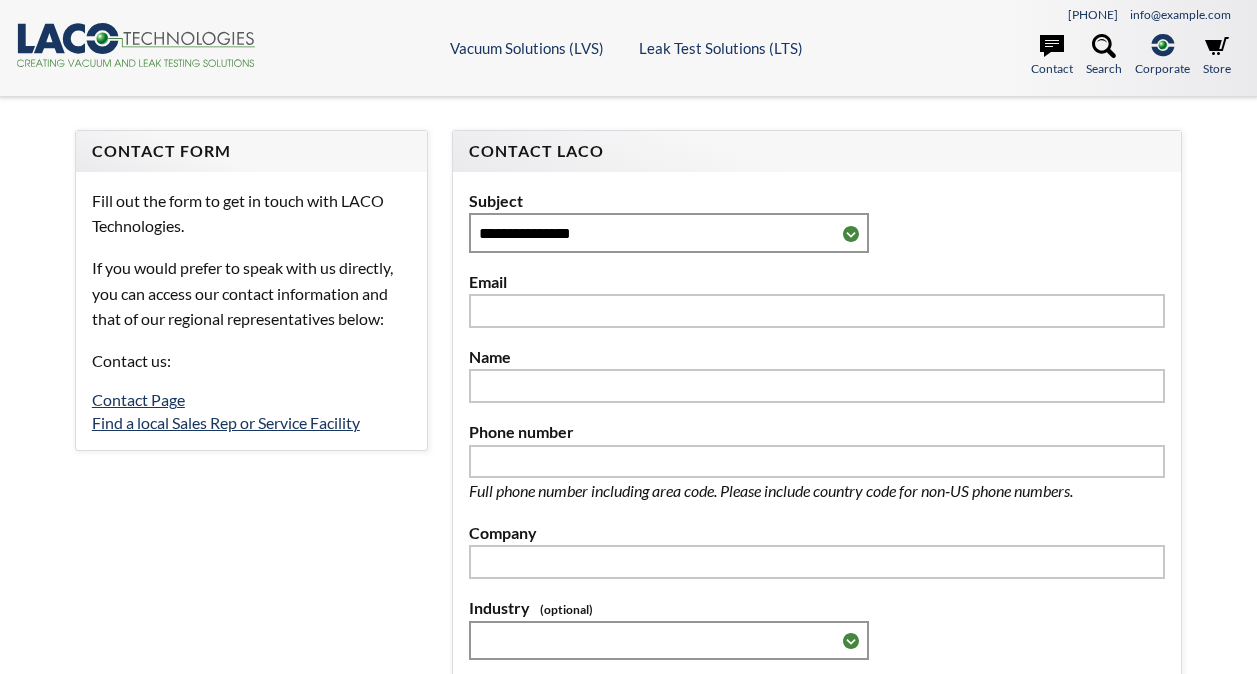scroll, scrollTop: 0, scrollLeft: 0, axis: both 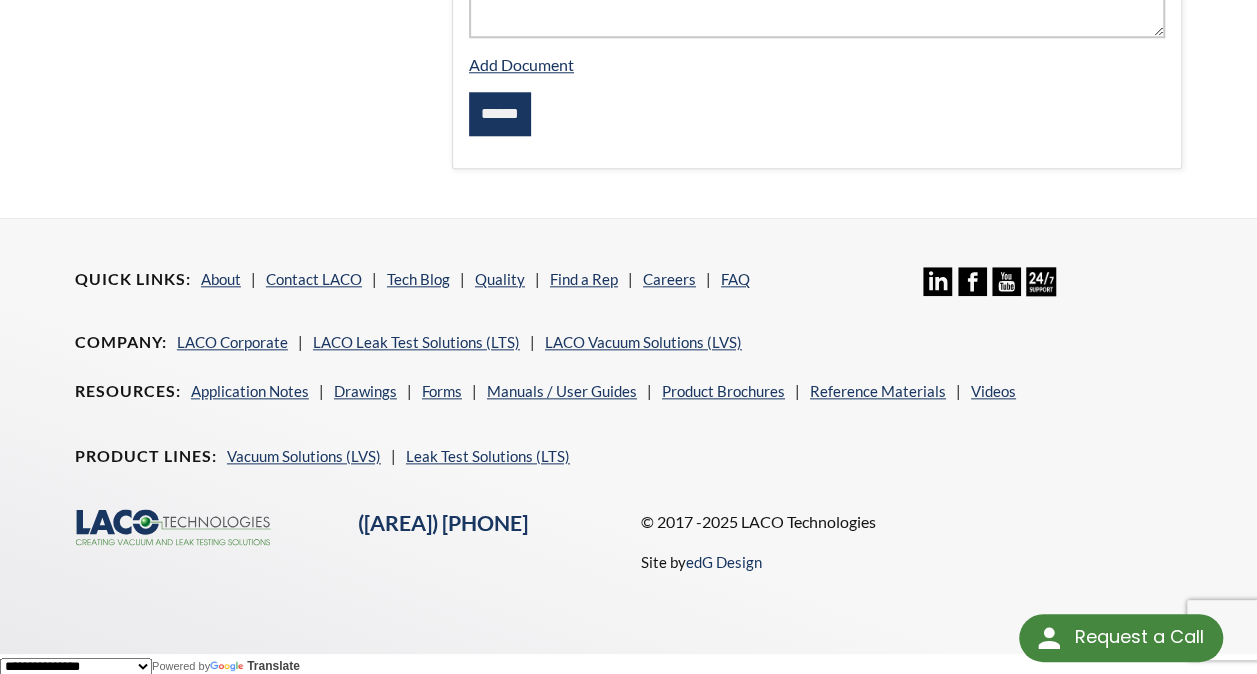 click on "**********" at bounding box center (628, -315) 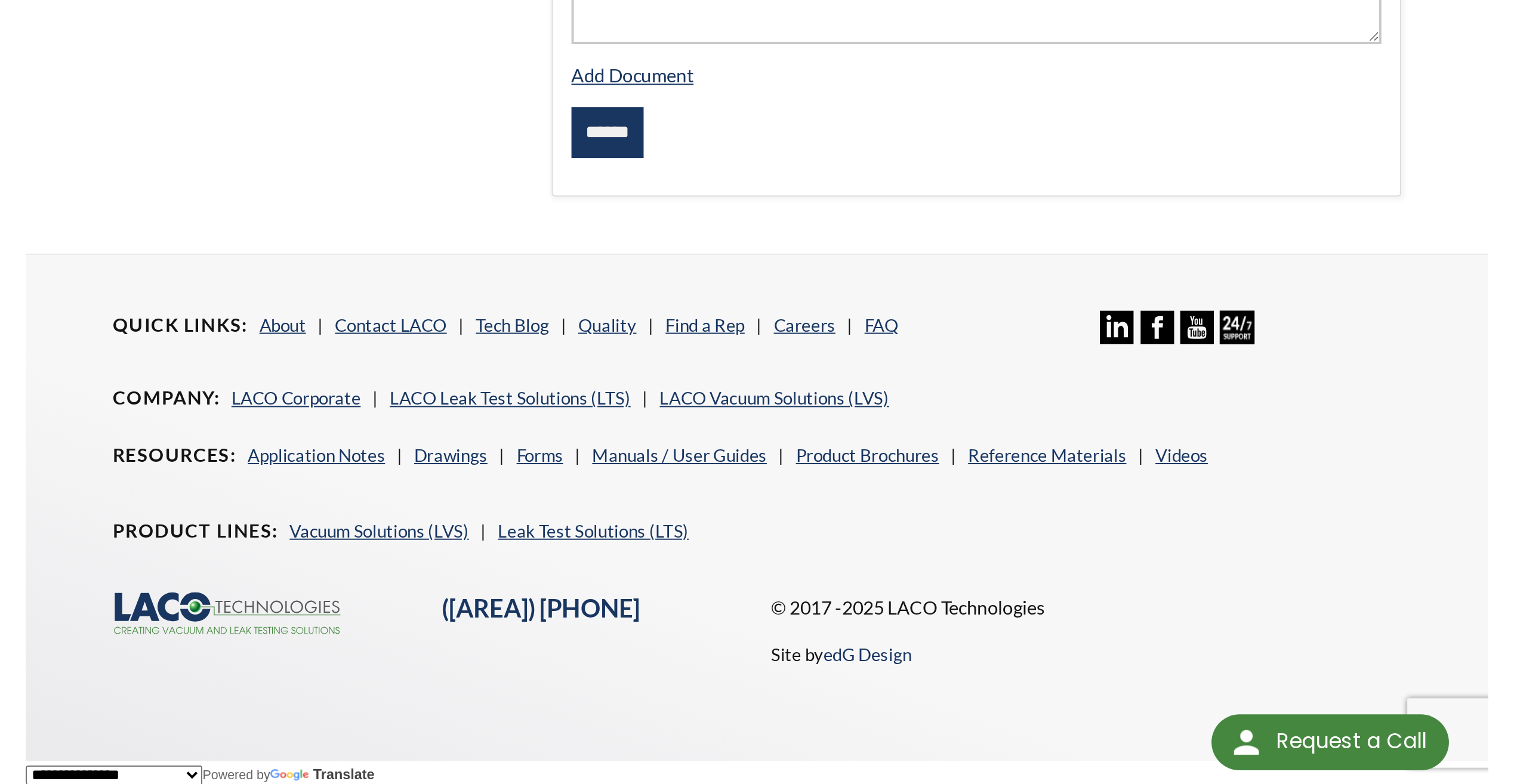 scroll, scrollTop: 186, scrollLeft: 0, axis: vertical 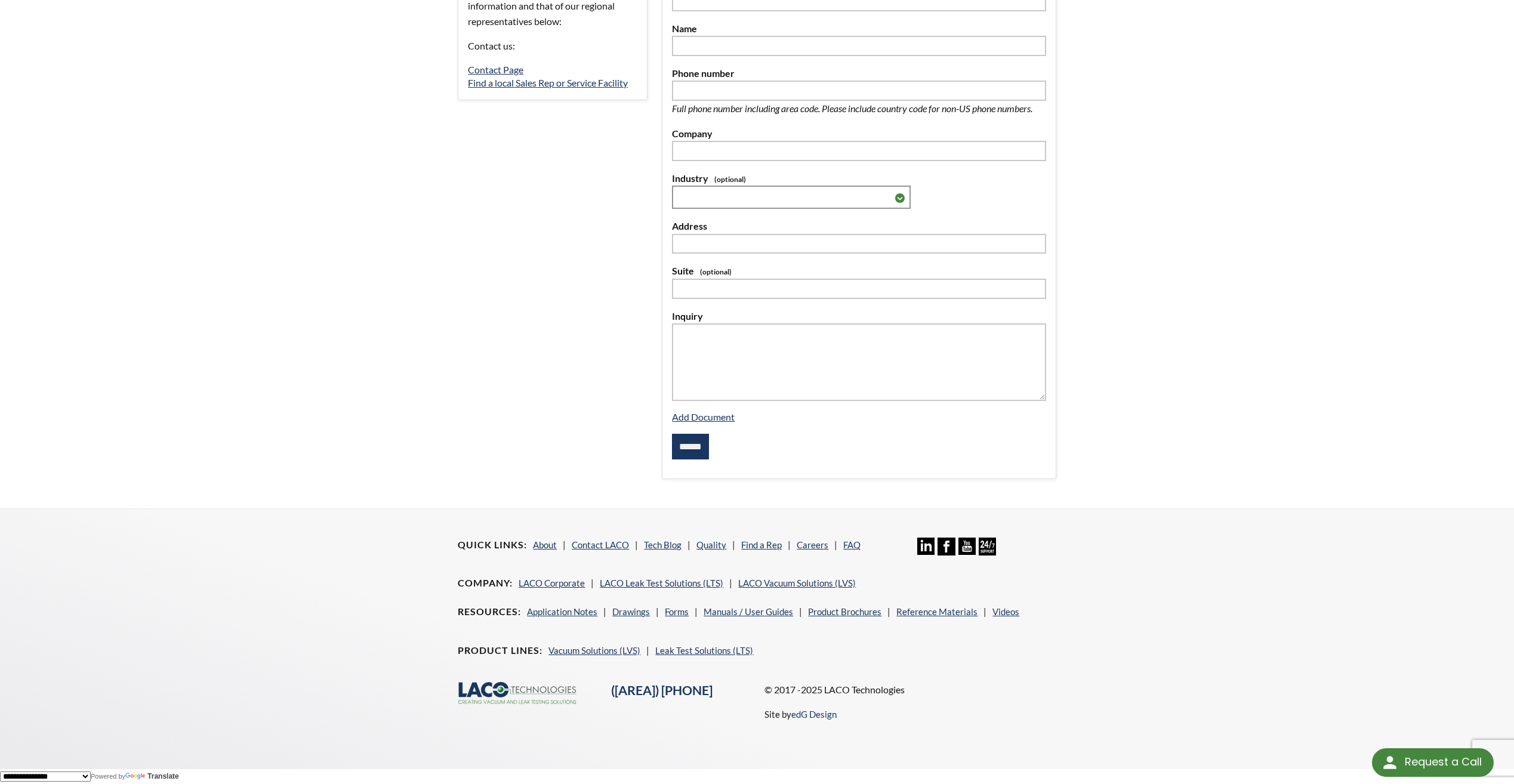 click on "**********" at bounding box center (757, 191) 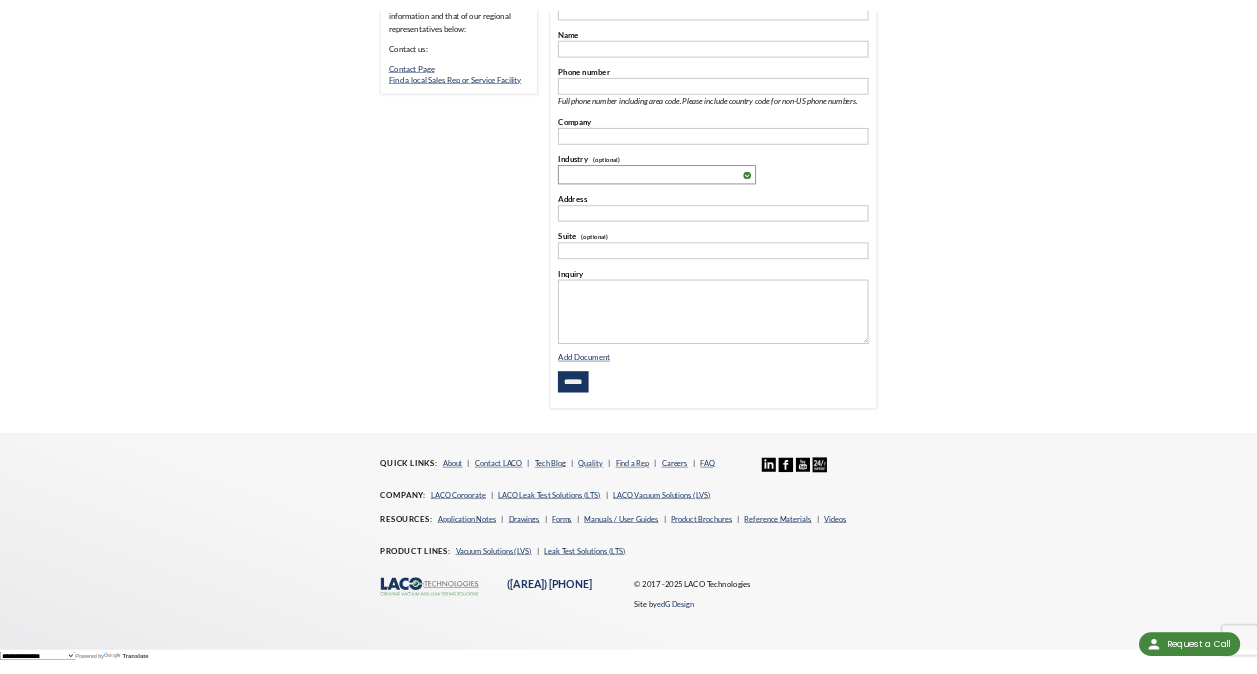 scroll, scrollTop: 304, scrollLeft: 0, axis: vertical 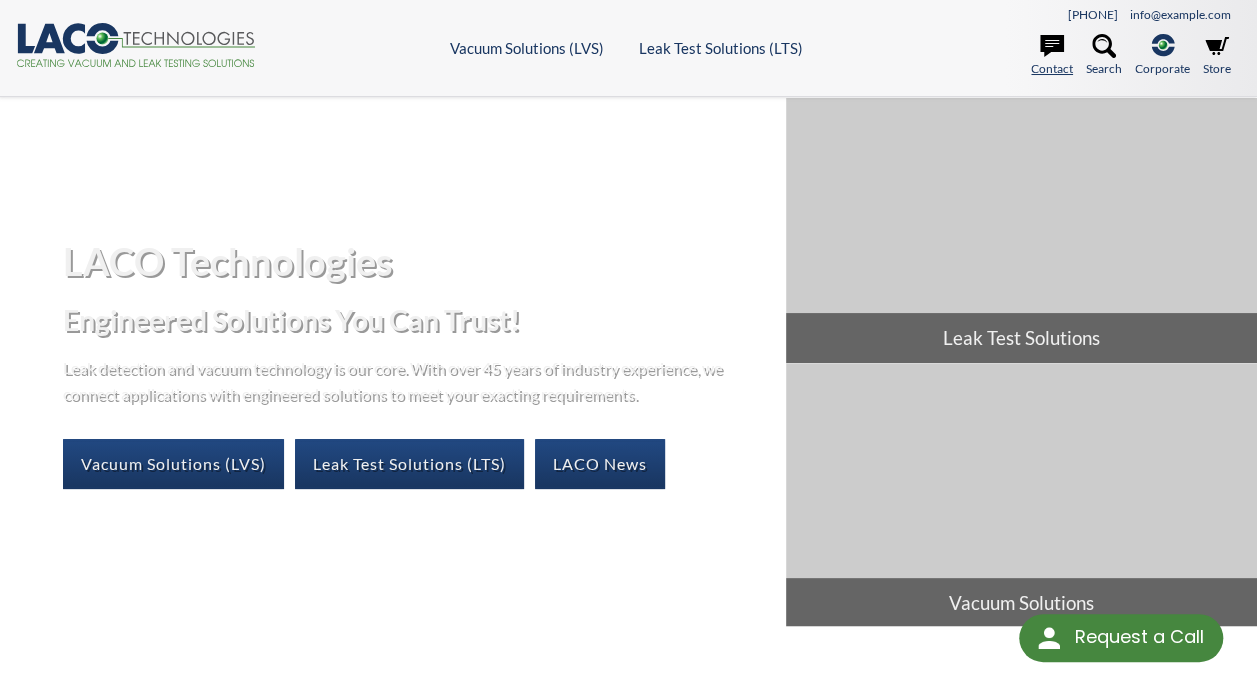 click at bounding box center (1052, 46) 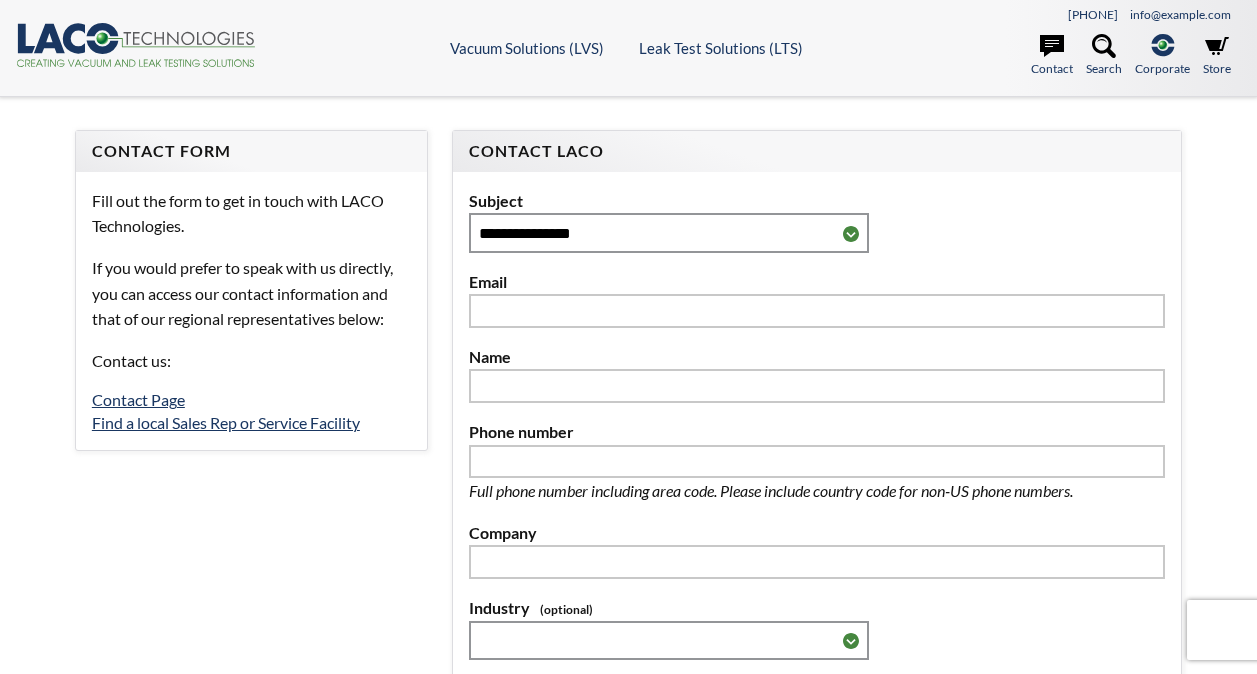 scroll, scrollTop: 0, scrollLeft: 0, axis: both 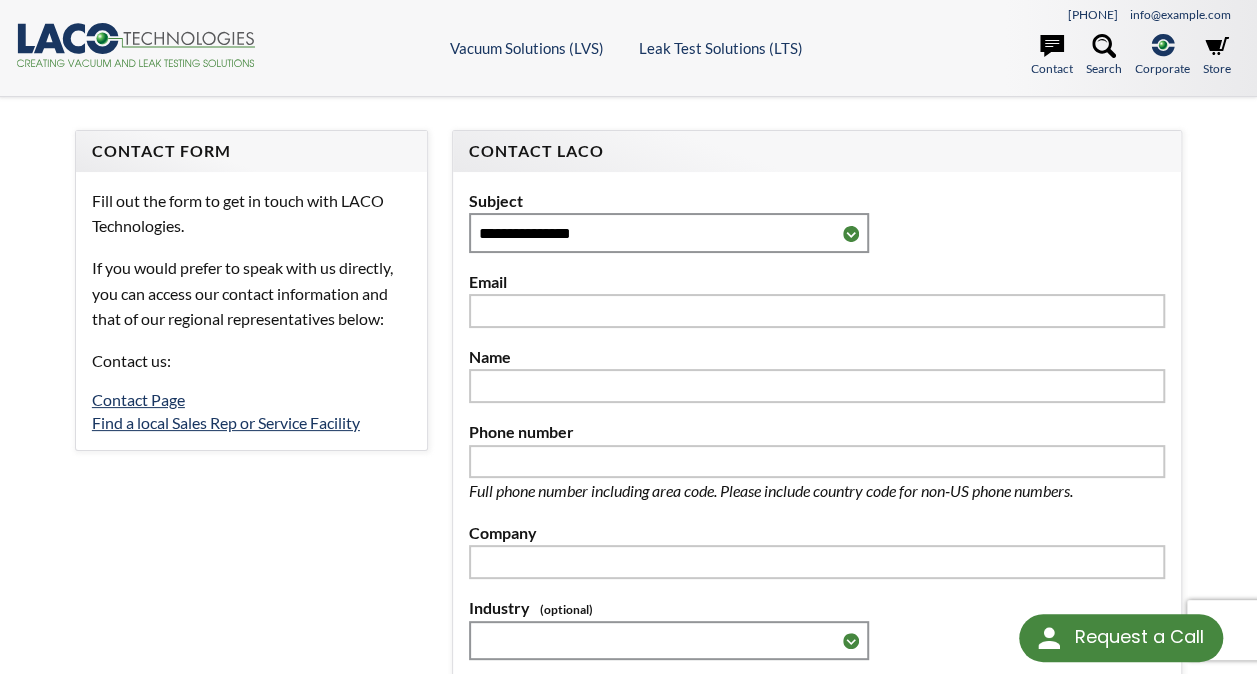 click on "Request a Call" at bounding box center [1138, 637] 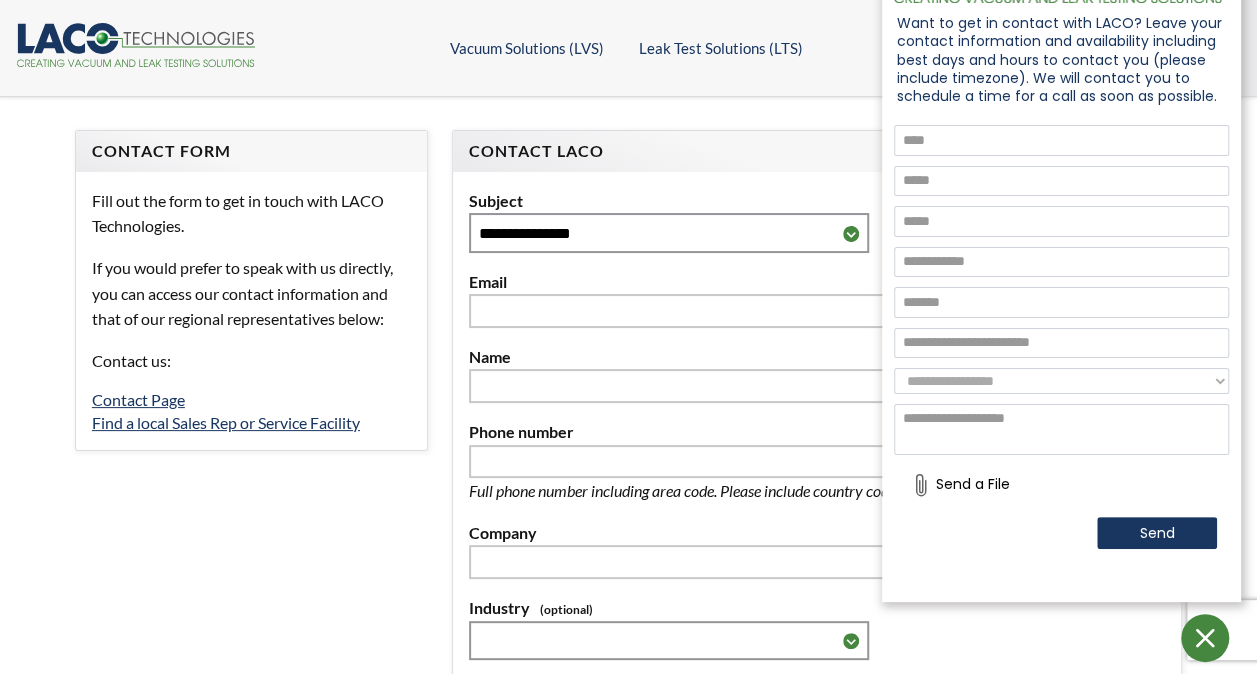 scroll, scrollTop: 0, scrollLeft: 0, axis: both 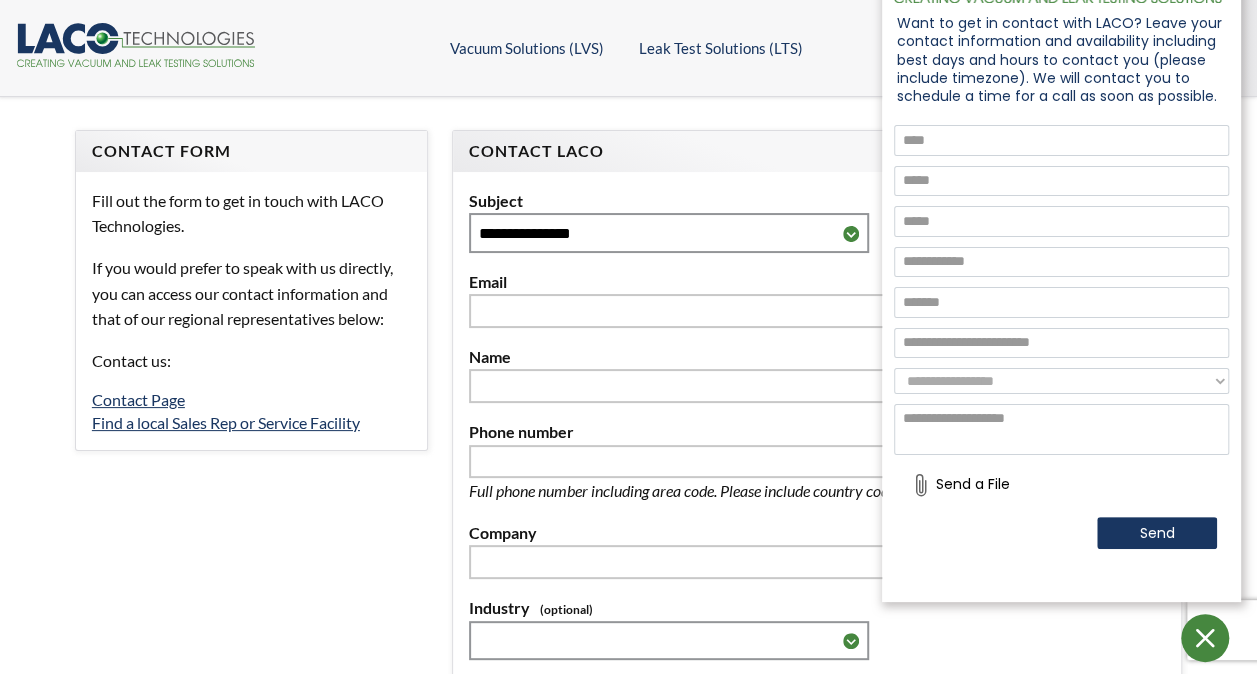 click at bounding box center [1061, 140] 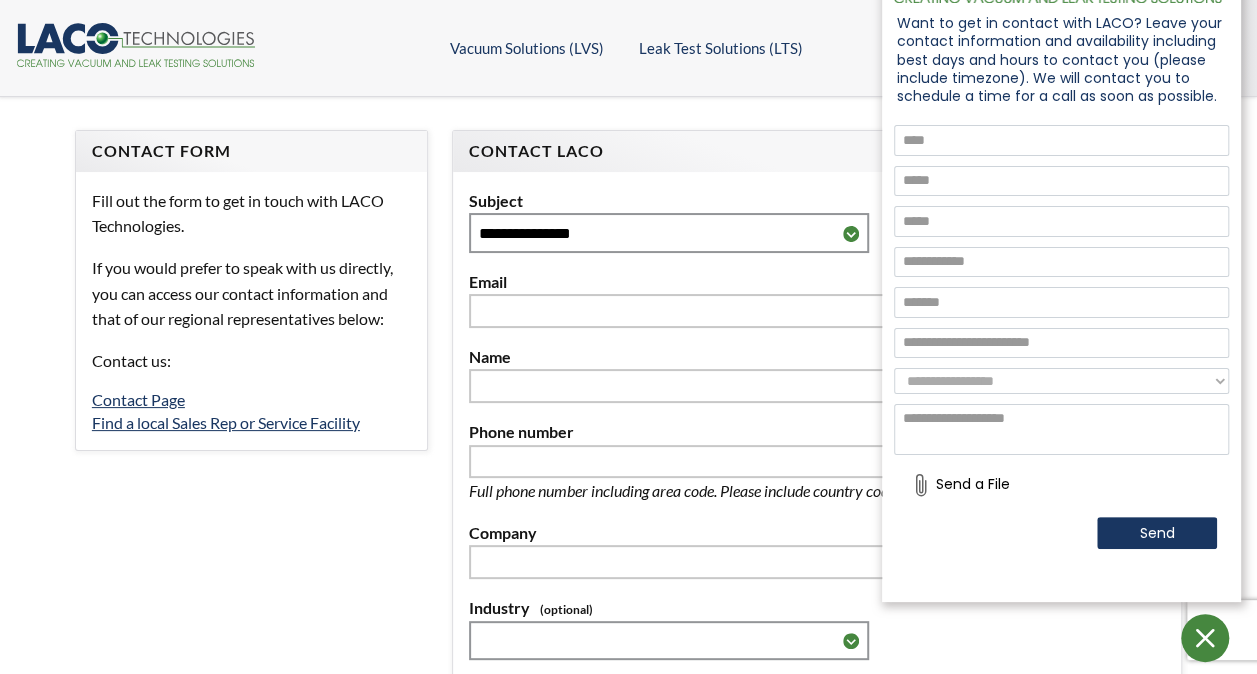 type on "**********" 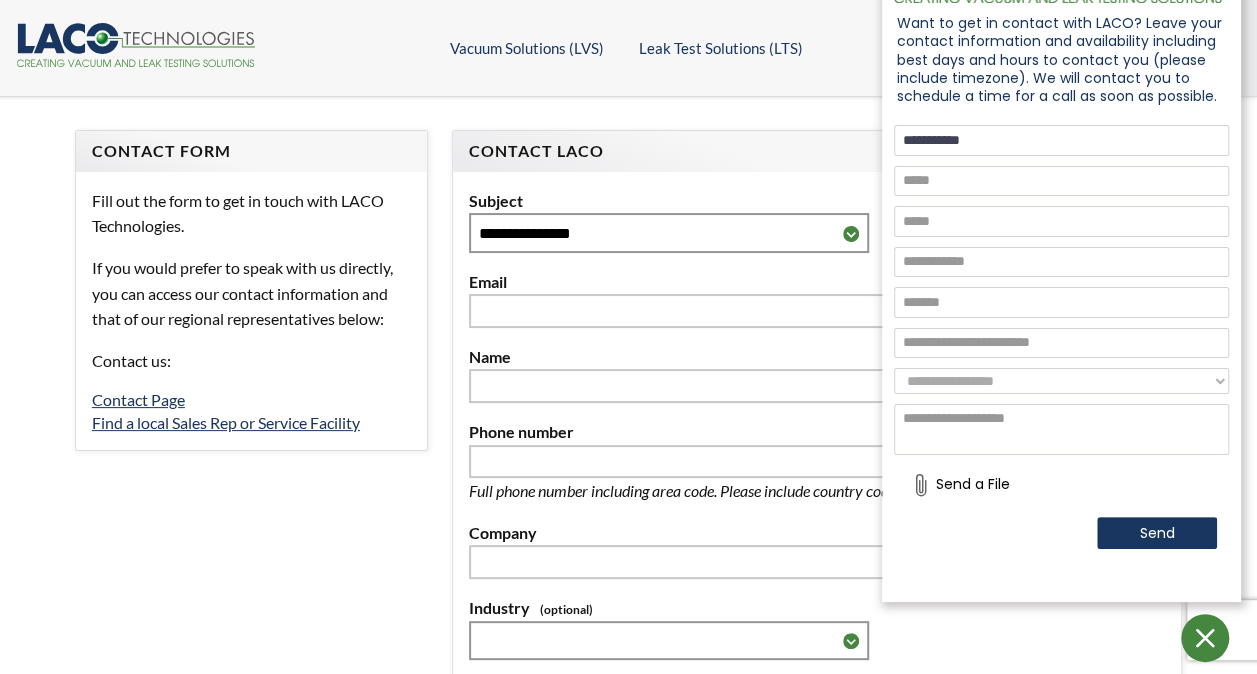 type on "**********" 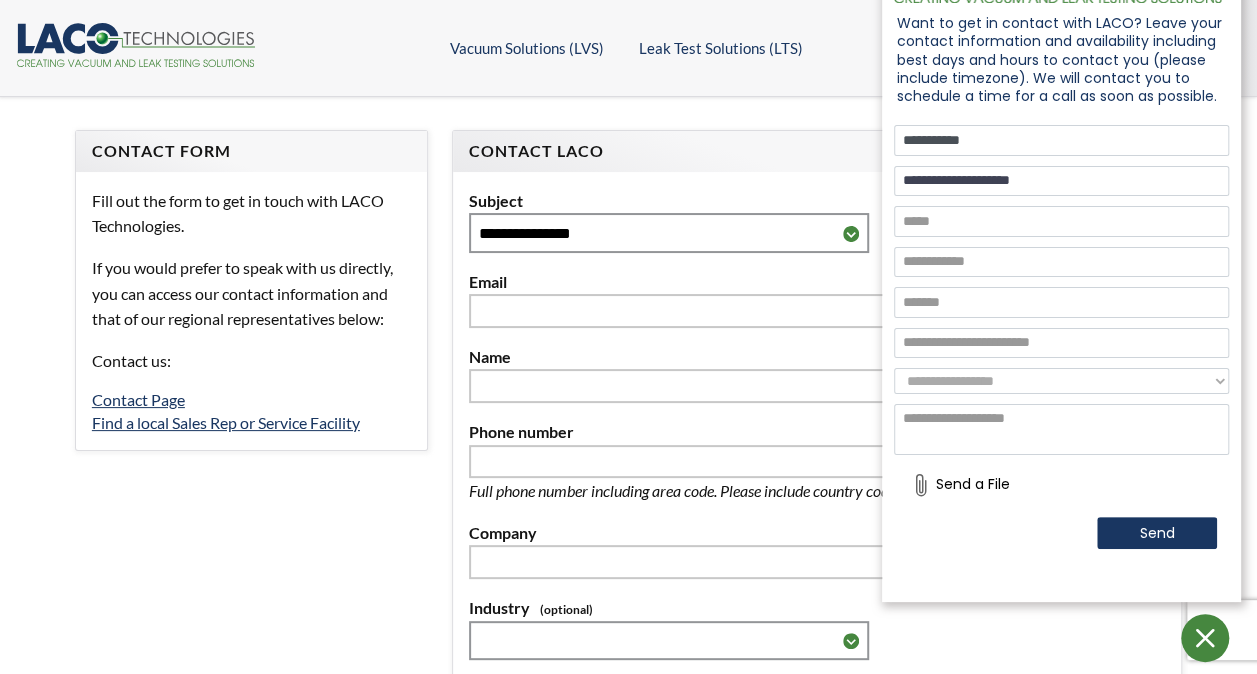 type on "**********" 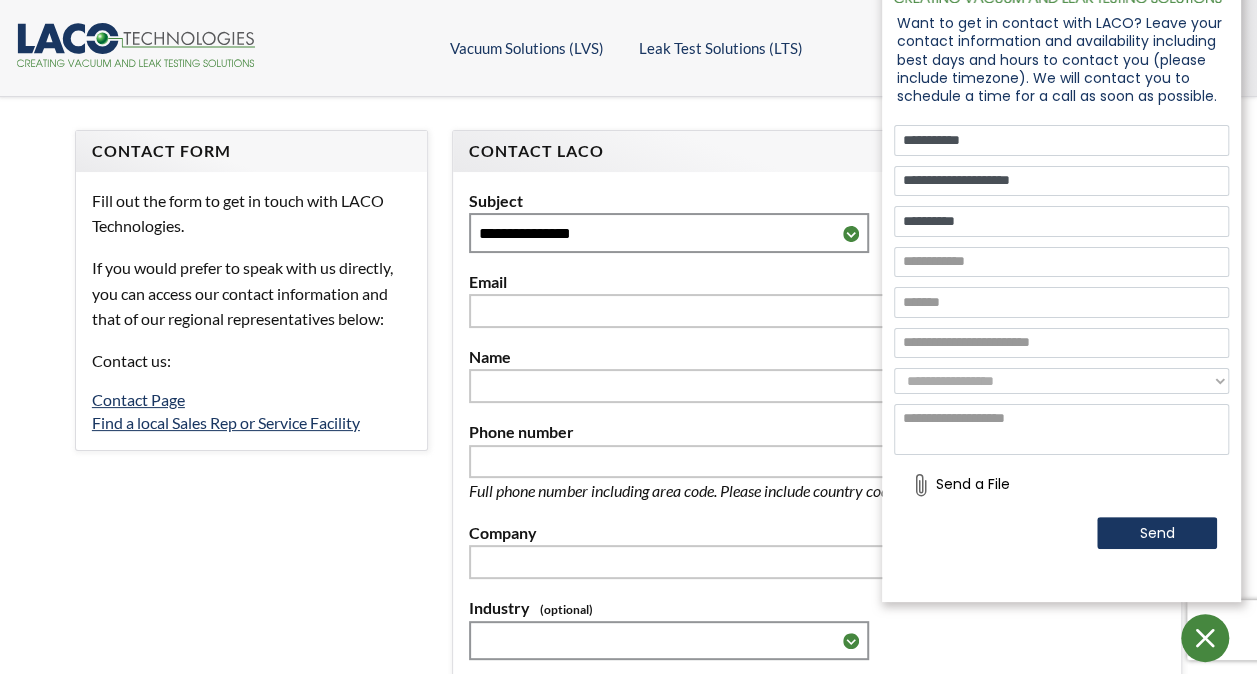 type on "**********" 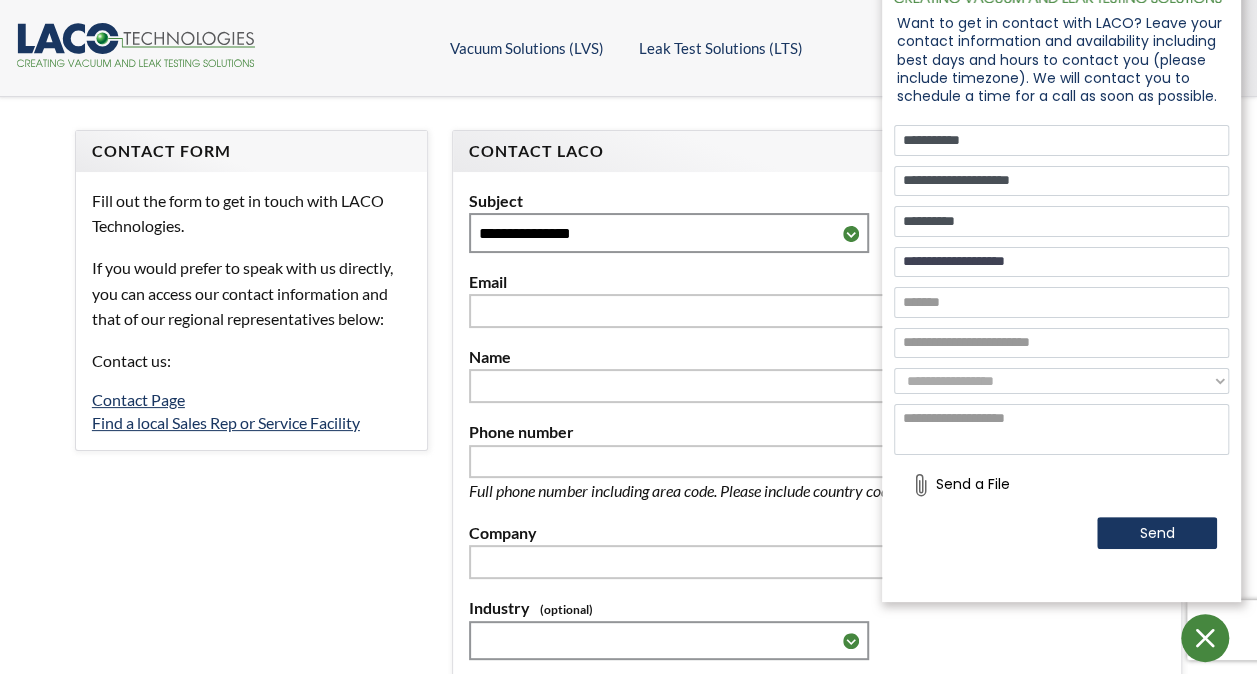type on "**********" 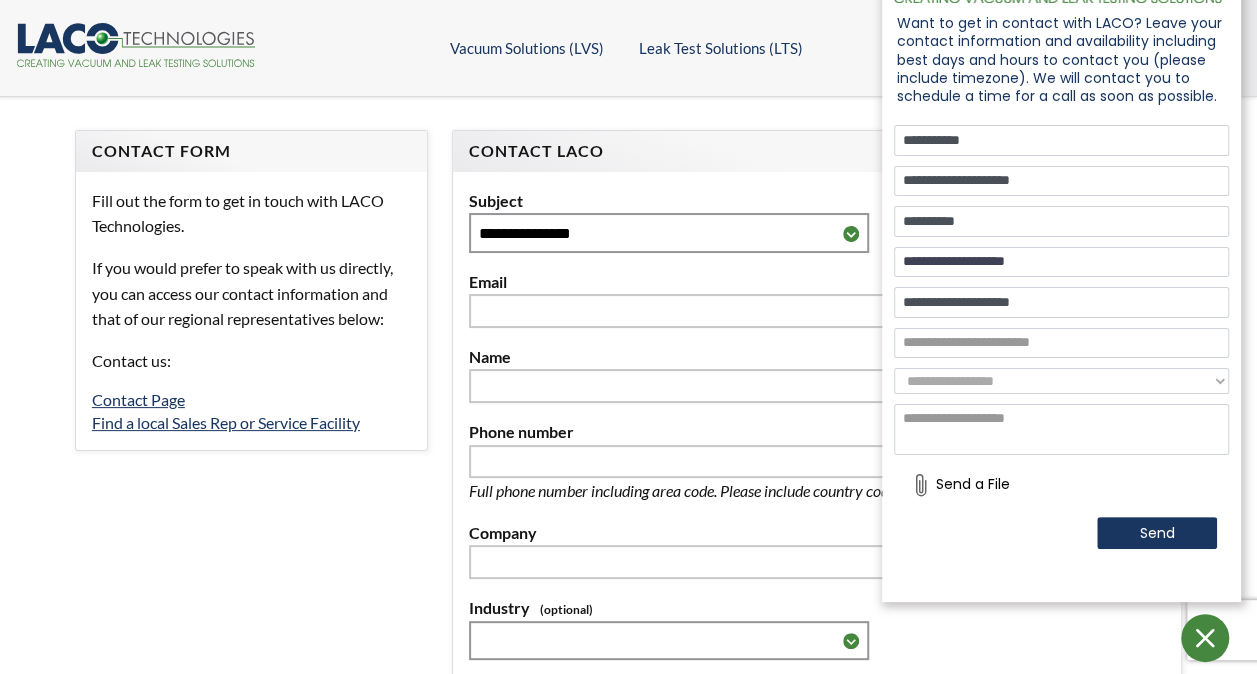 click on "**********" at bounding box center (1061, 221) 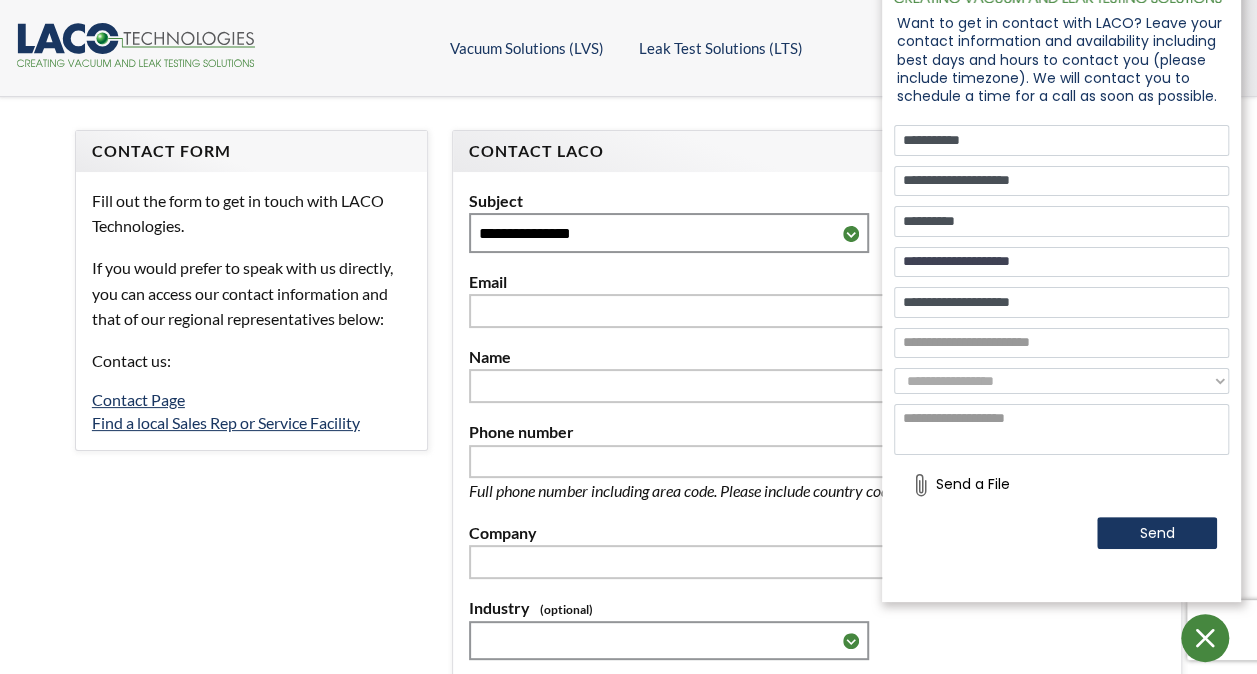 type on "**********" 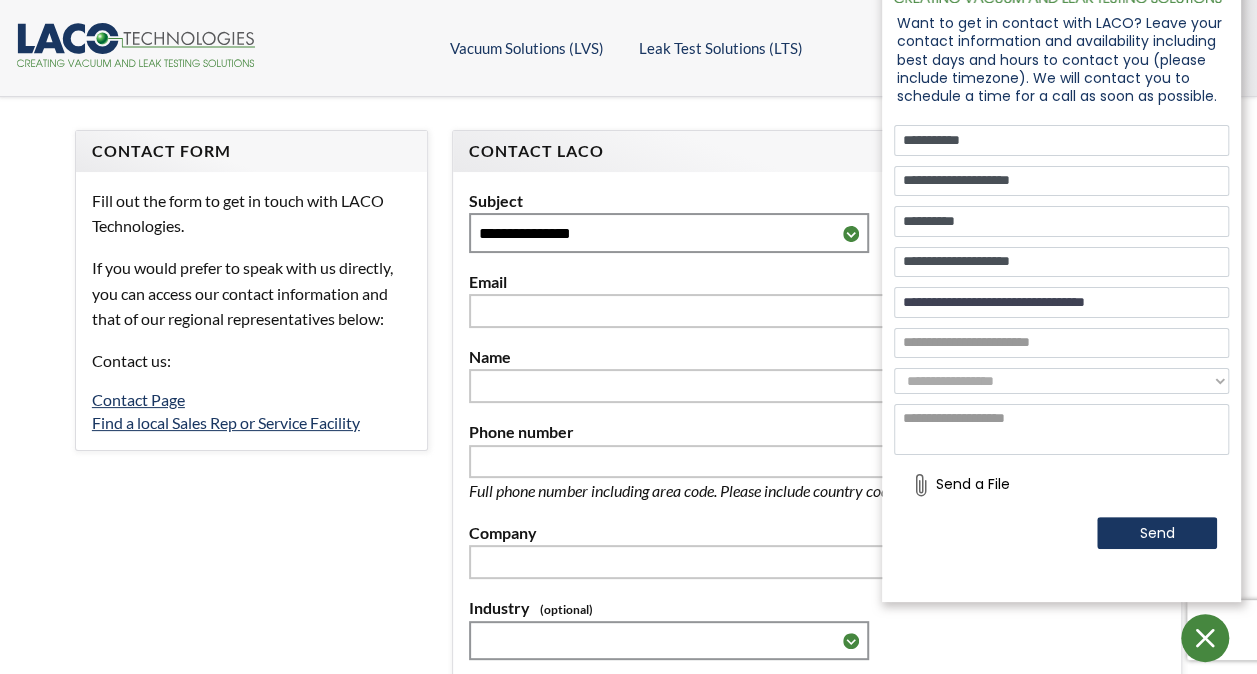 drag, startPoint x: 1019, startPoint y: 301, endPoint x: 1042, endPoint y: 299, distance: 23.086792 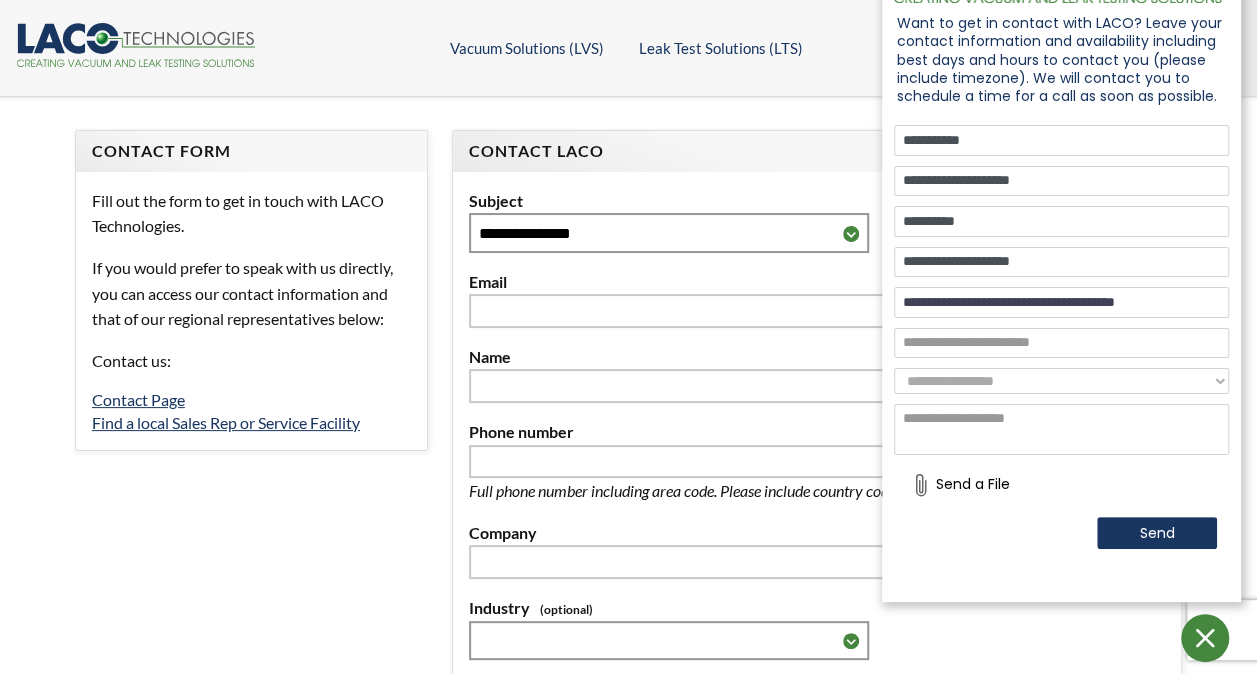 type on "**********" 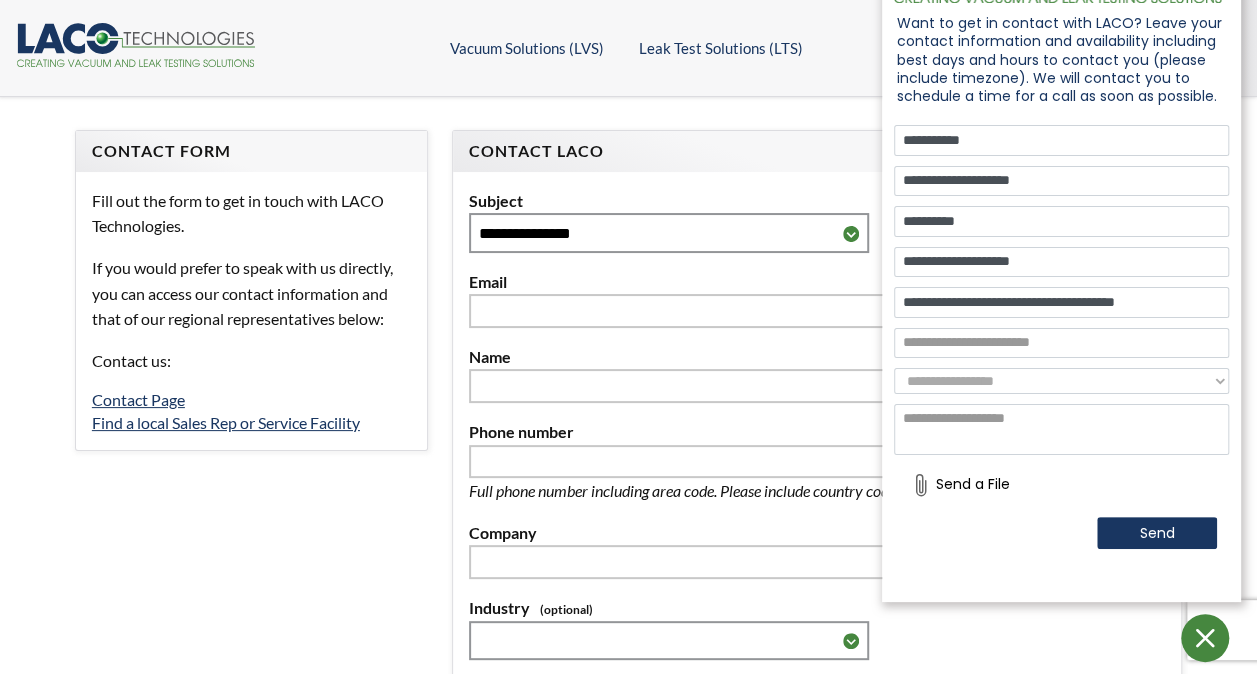 click at bounding box center (1061, 221) 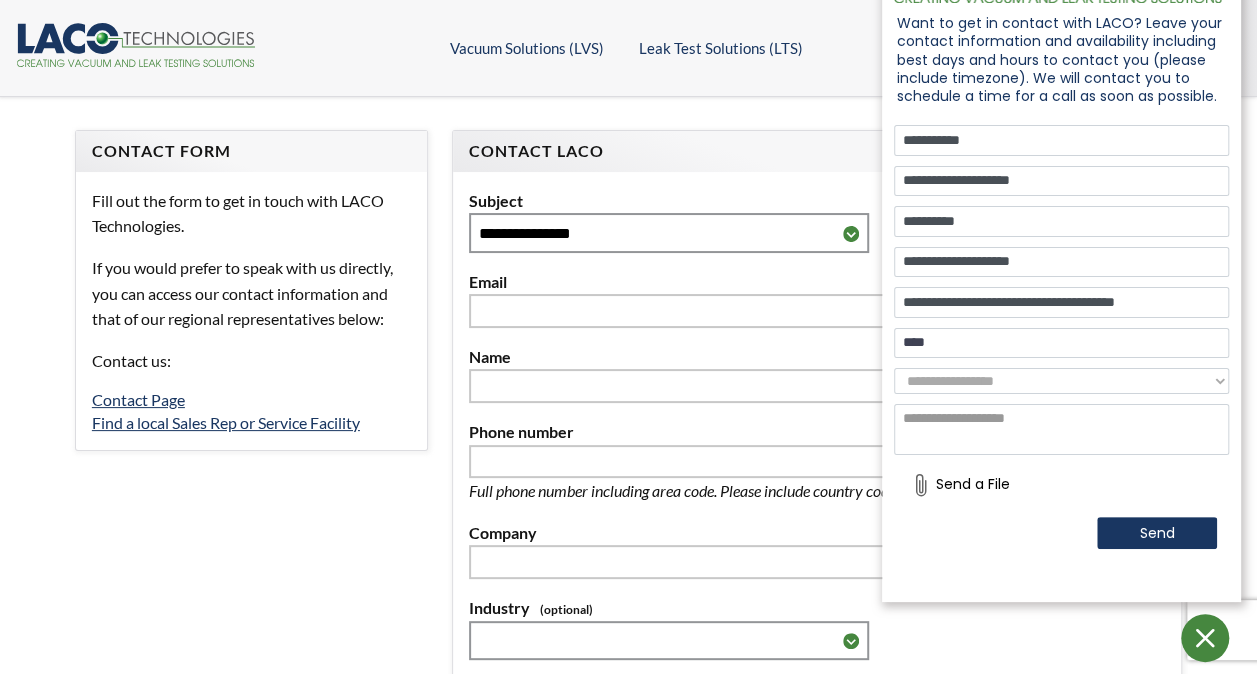 type on "****" 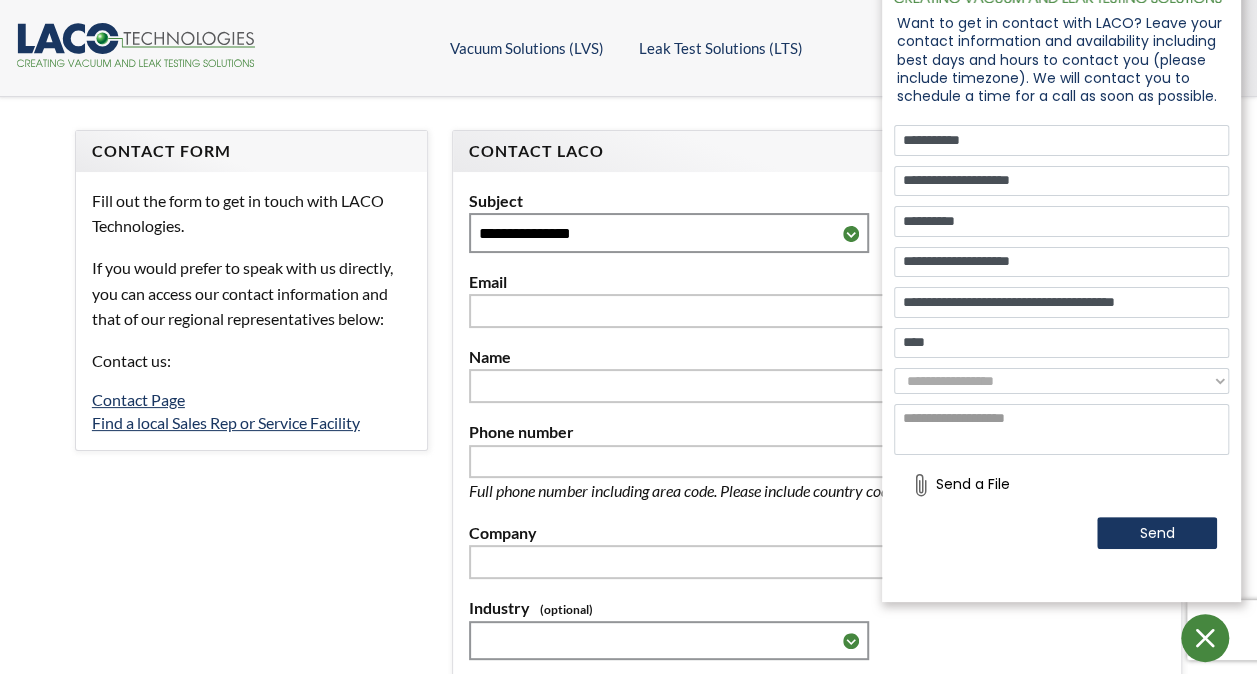 click on "**********" at bounding box center (1061, 381) 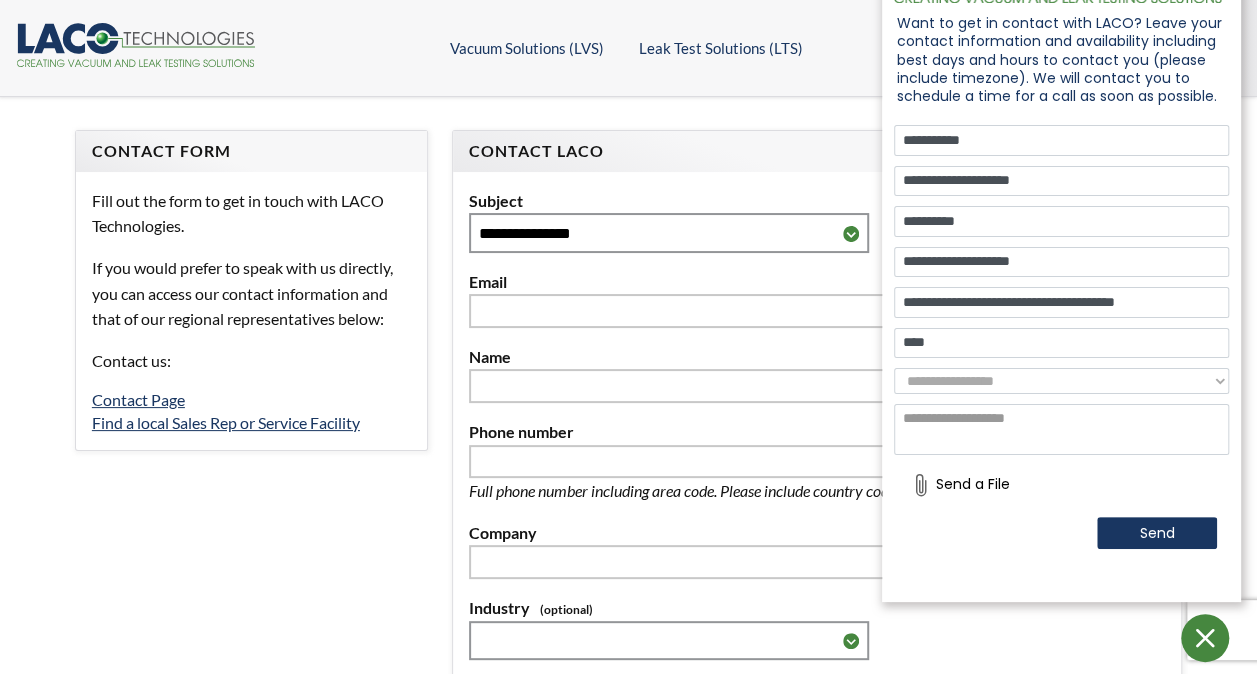 select on "**********" 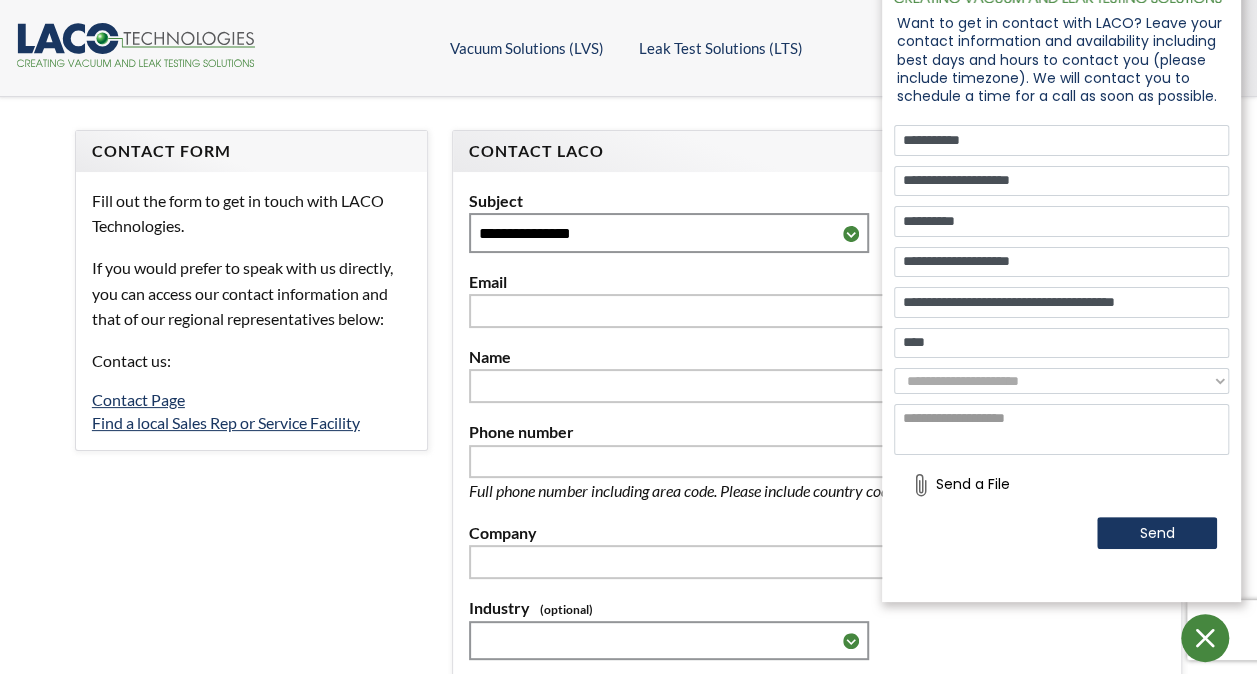 click on "**********" at bounding box center (1061, 381) 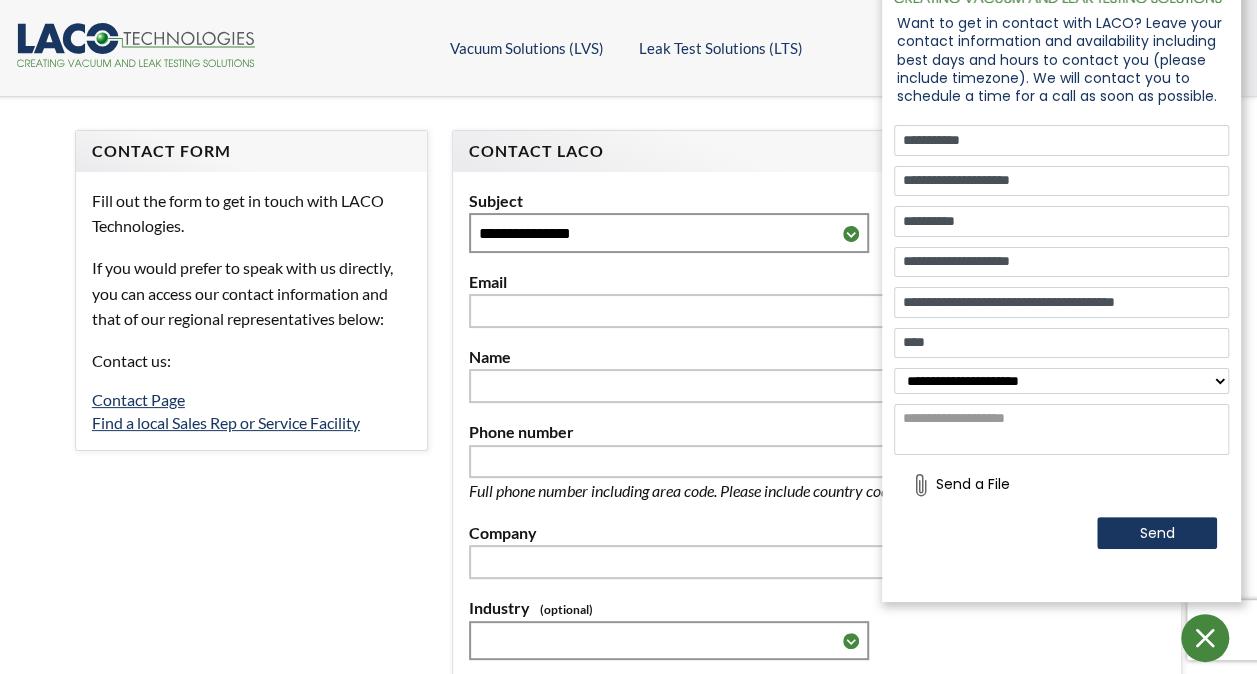 click at bounding box center (1061, 430) 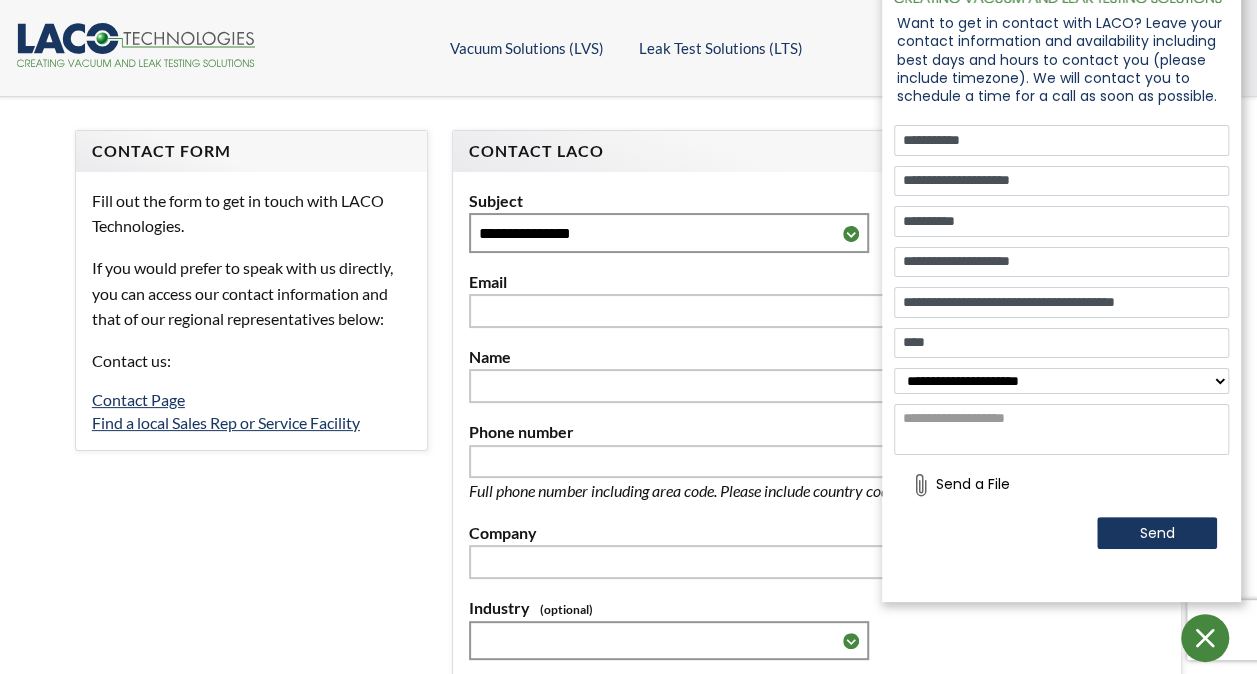 paste on "**********" 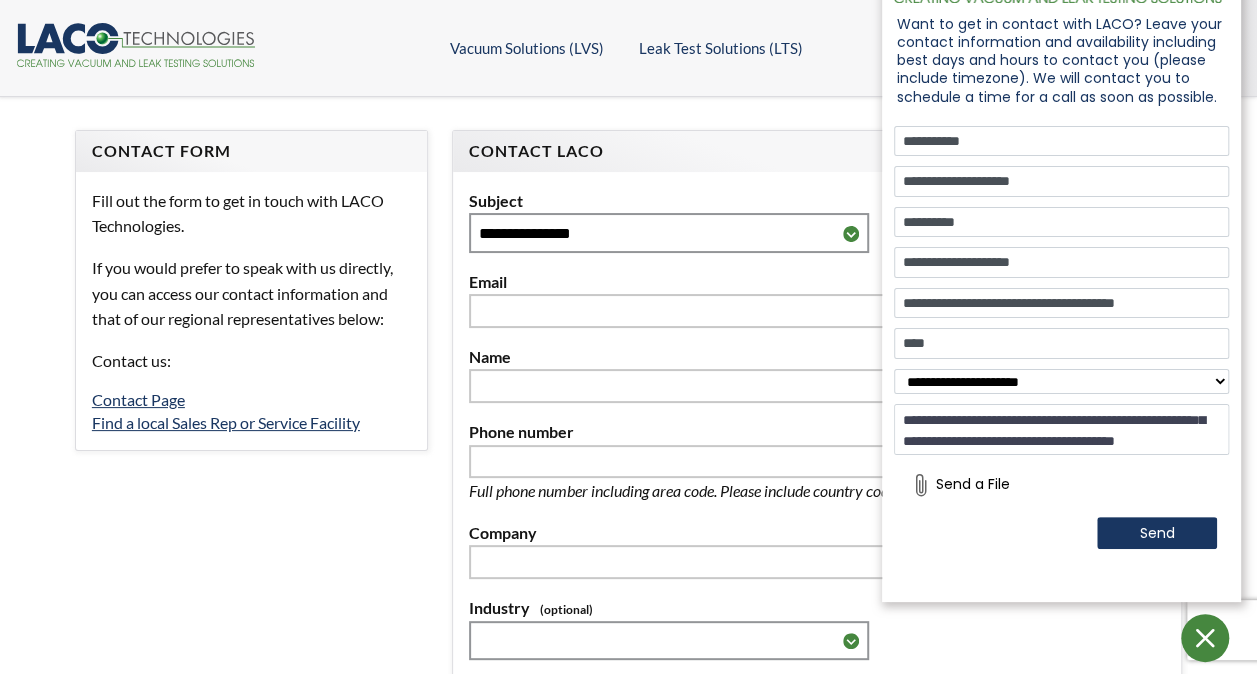 scroll, scrollTop: 0, scrollLeft: 0, axis: both 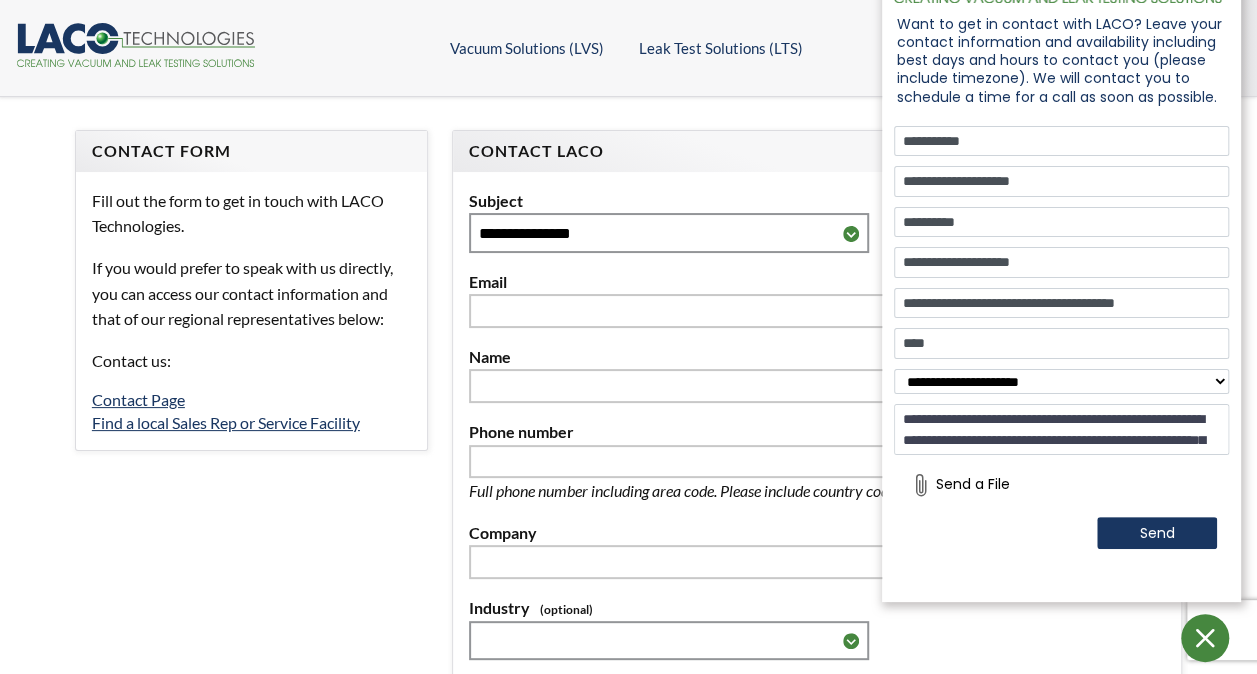 click at bounding box center [1061, 429] 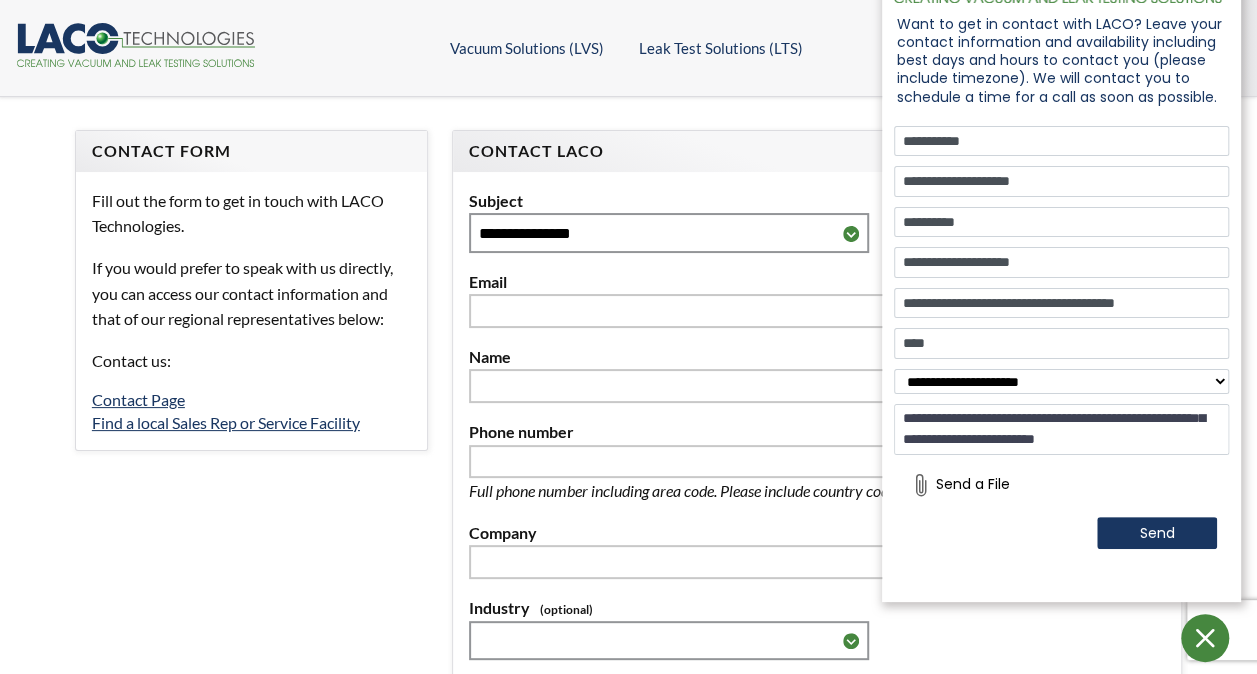 scroll, scrollTop: 126, scrollLeft: 0, axis: vertical 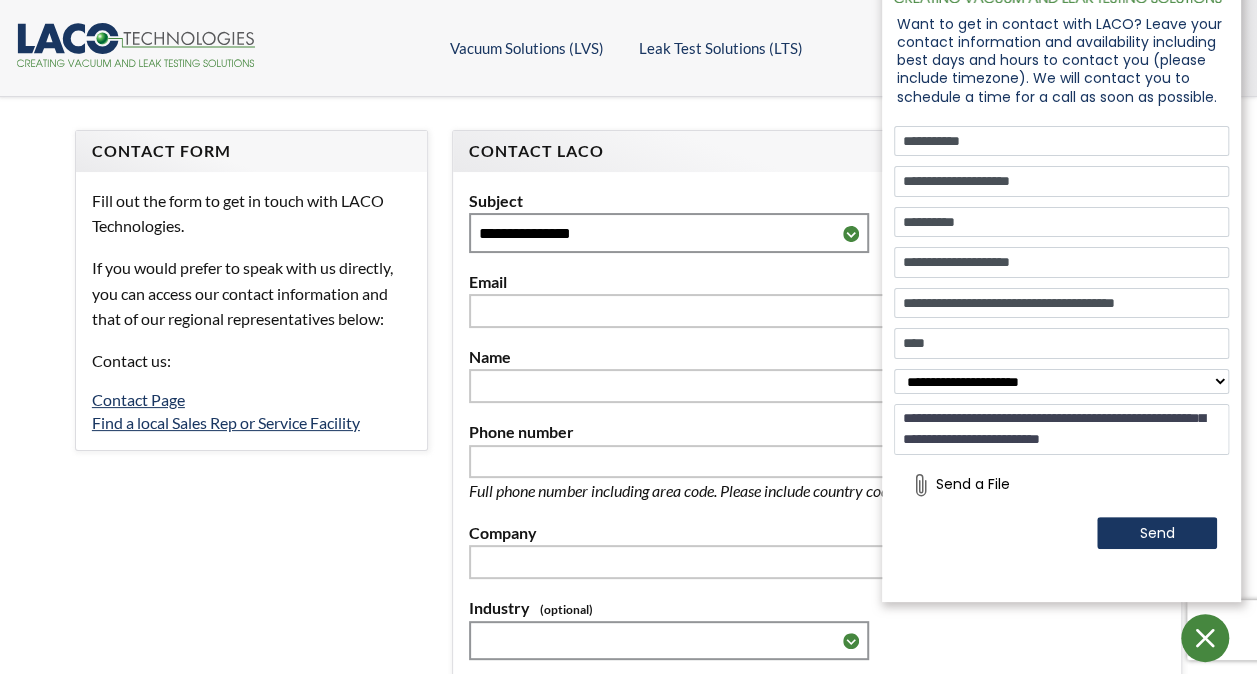 type on "**********" 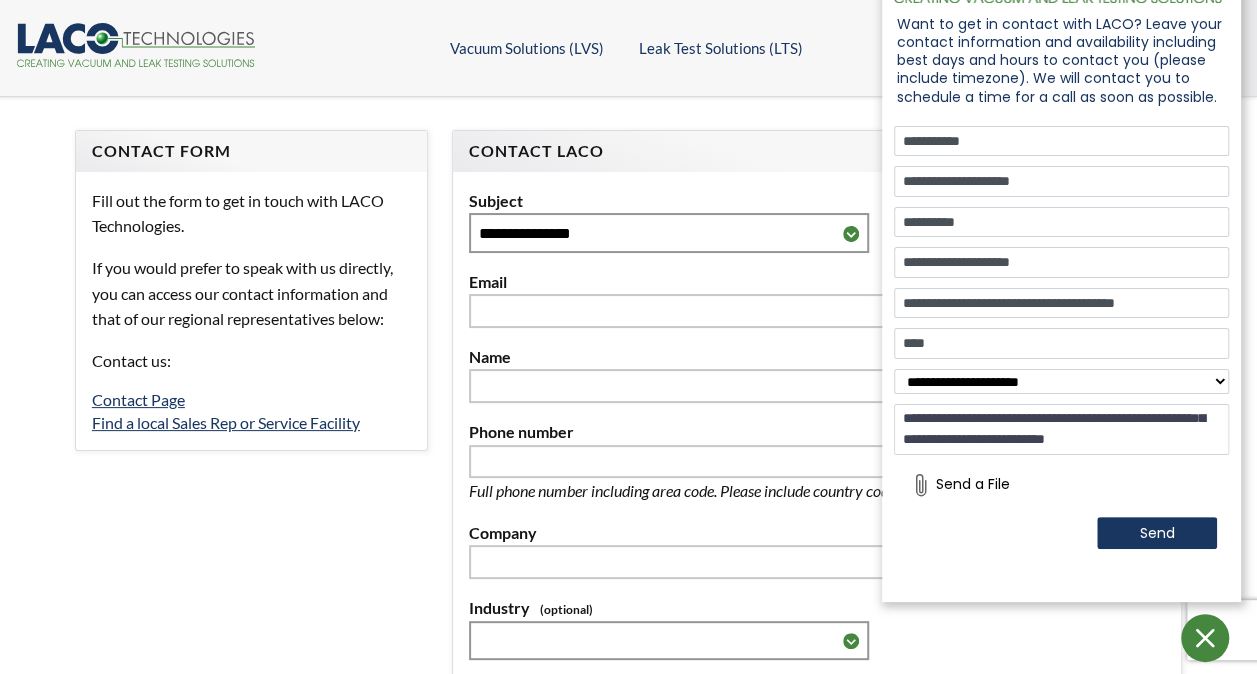 scroll, scrollTop: 142, scrollLeft: 0, axis: vertical 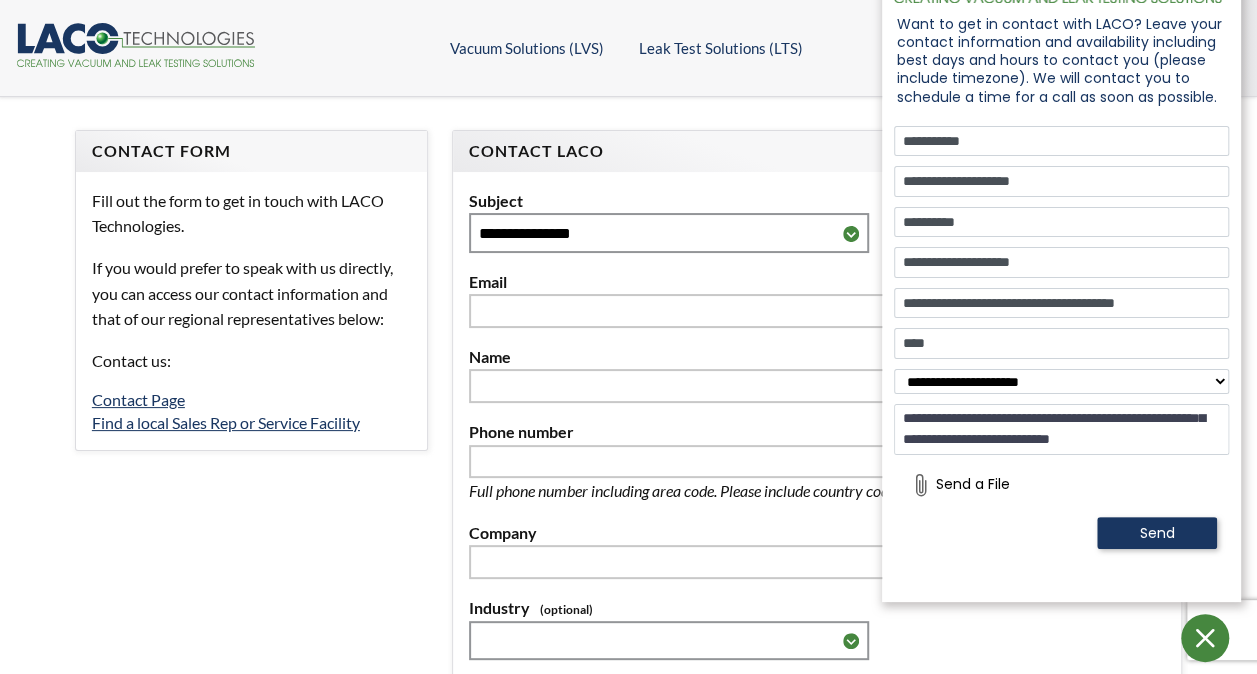 click on "Send" at bounding box center (1157, 533) 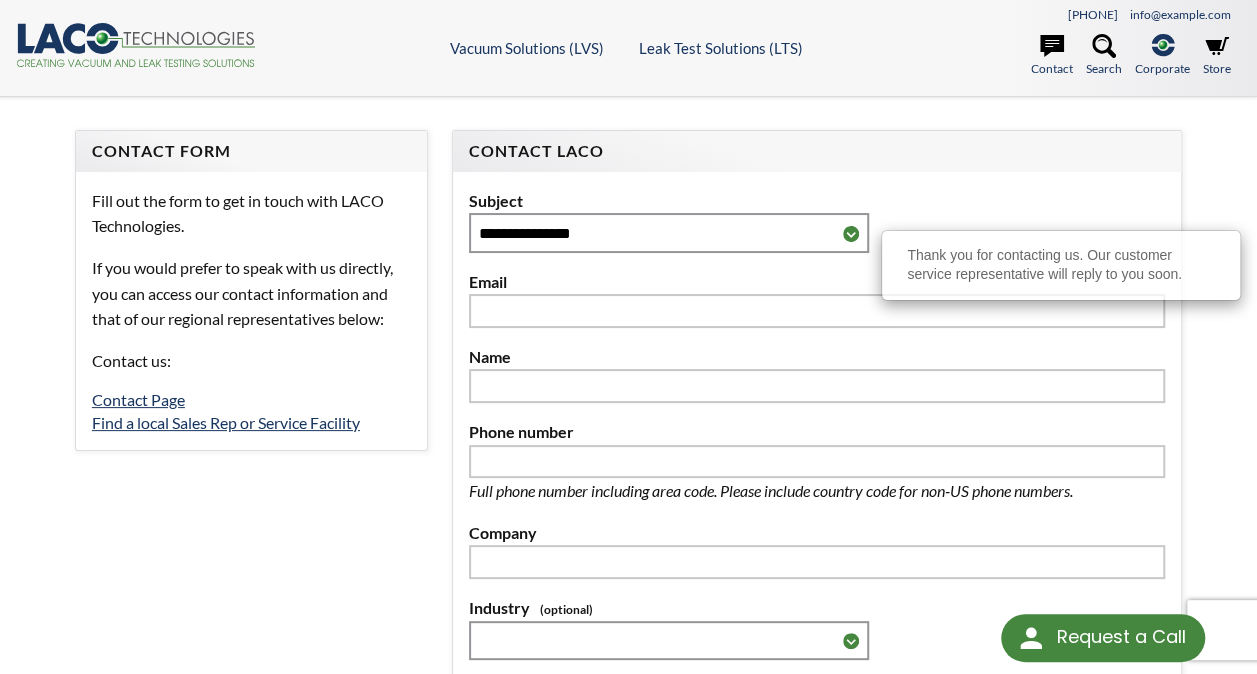 click on "**********" at bounding box center [628, 629] 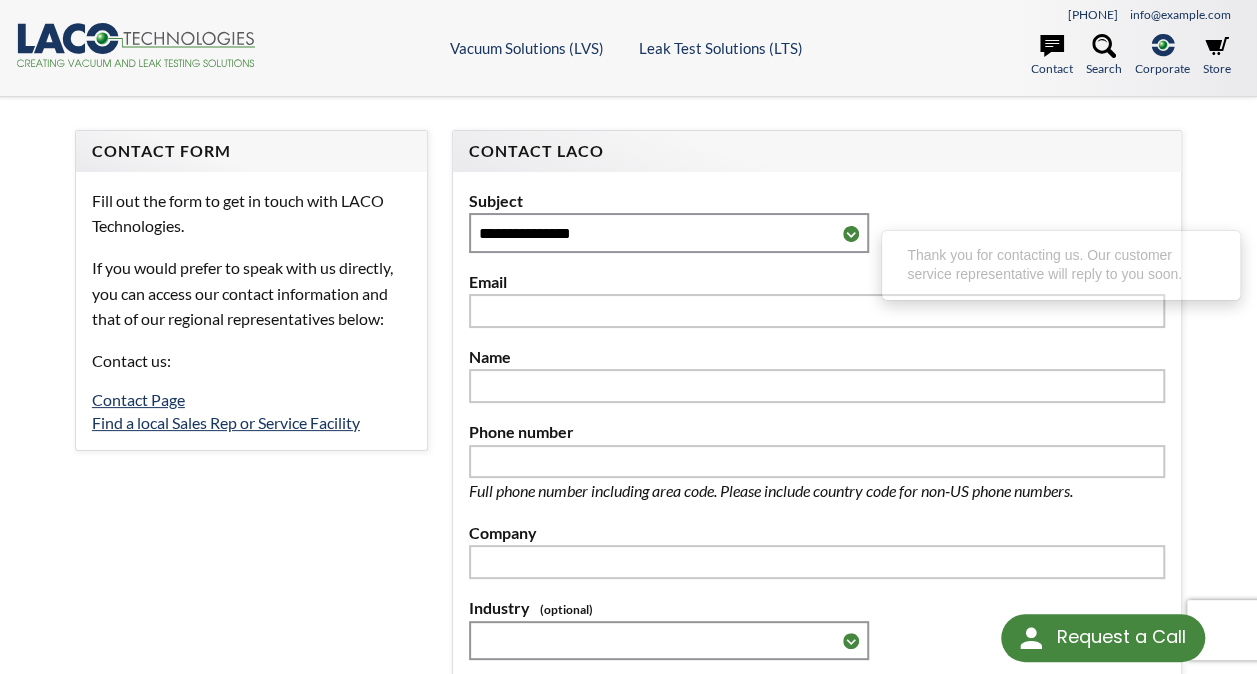 click on "If you would prefer to speak with us directly, you can access our contact information and that of our regional representatives below:" at bounding box center [251, 293] 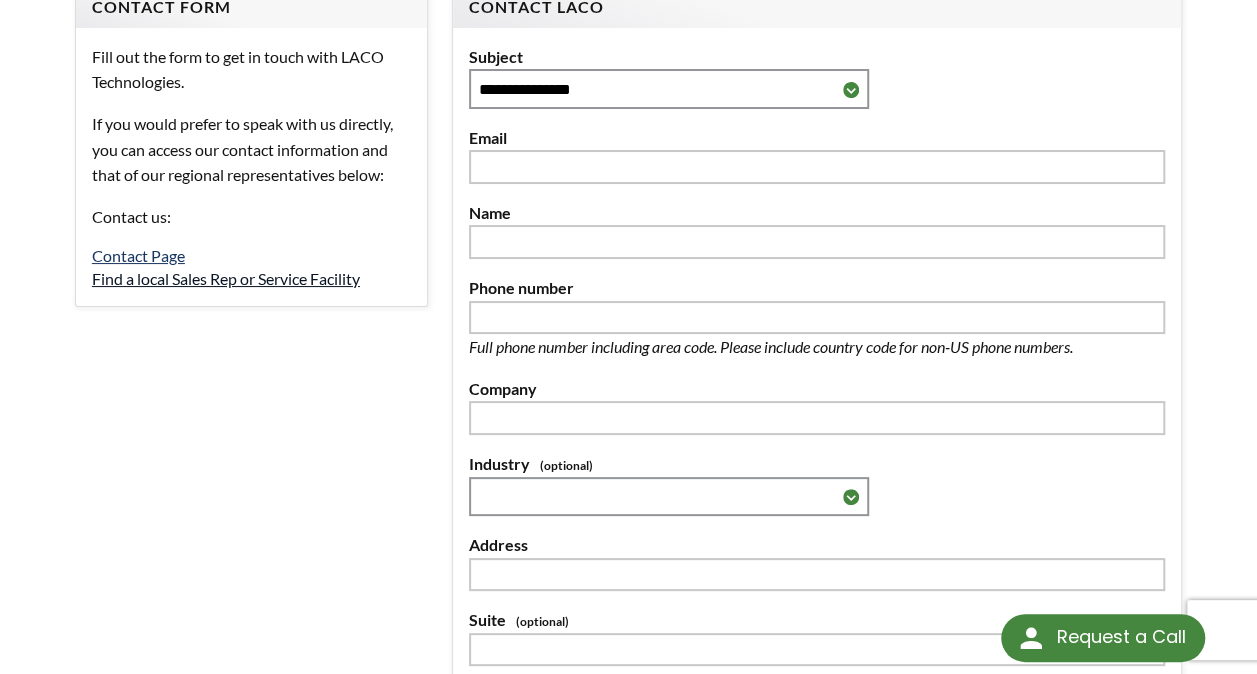 scroll, scrollTop: 0, scrollLeft: 0, axis: both 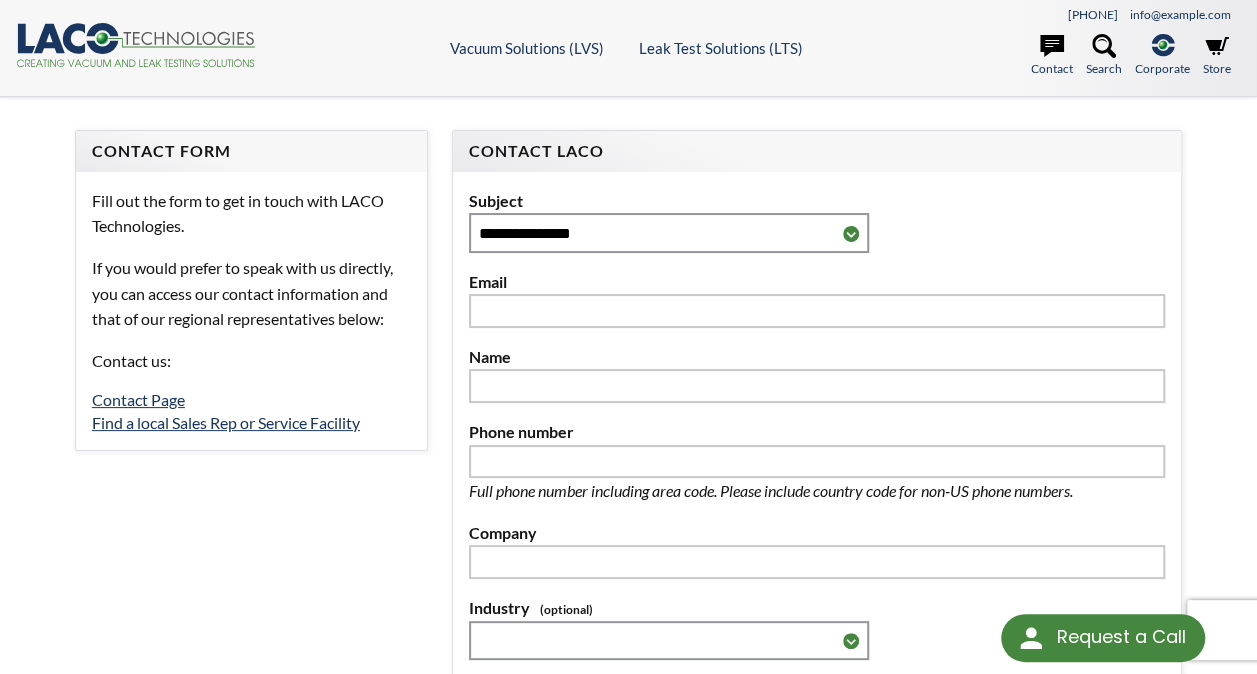 click on "**********" at bounding box center [628, 629] 